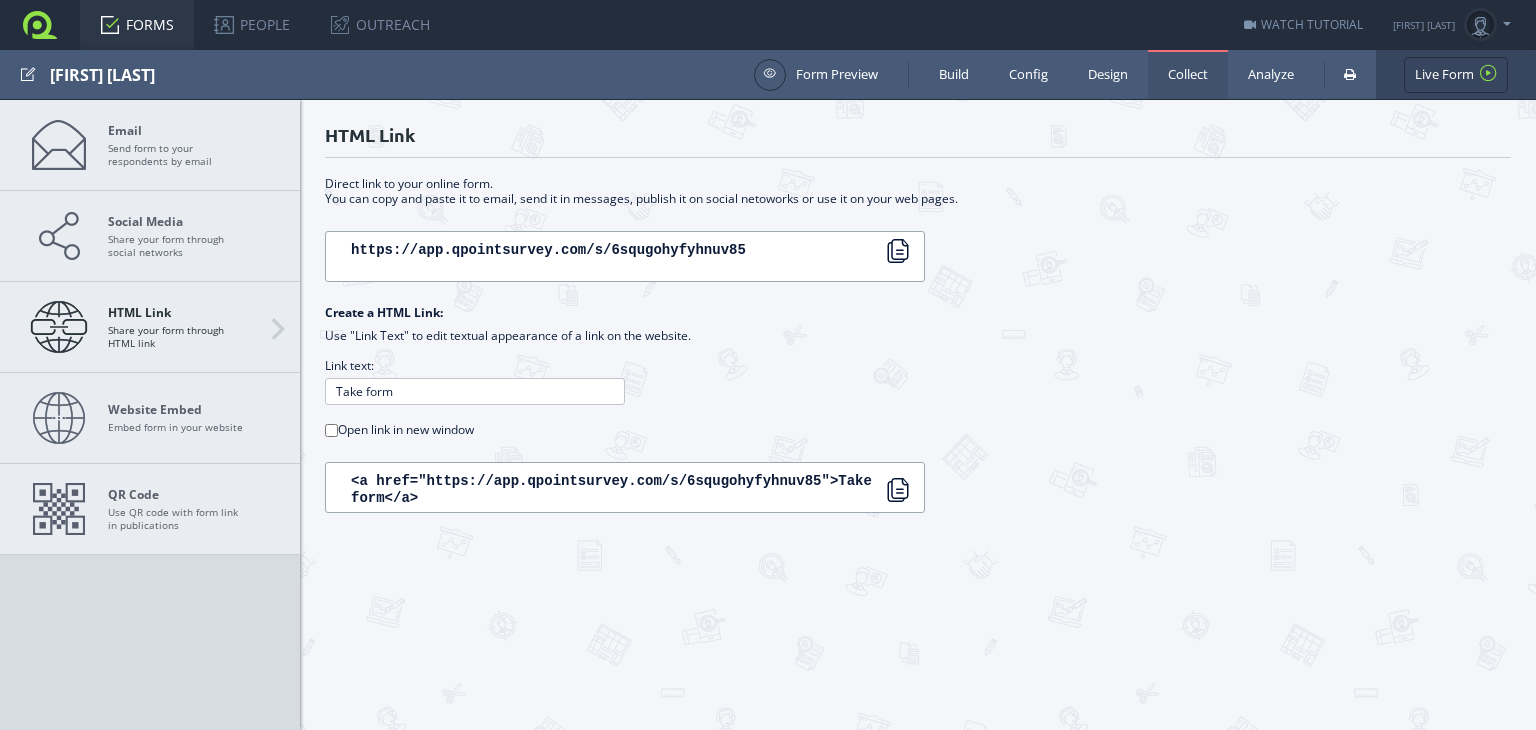 scroll, scrollTop: 0, scrollLeft: 0, axis: both 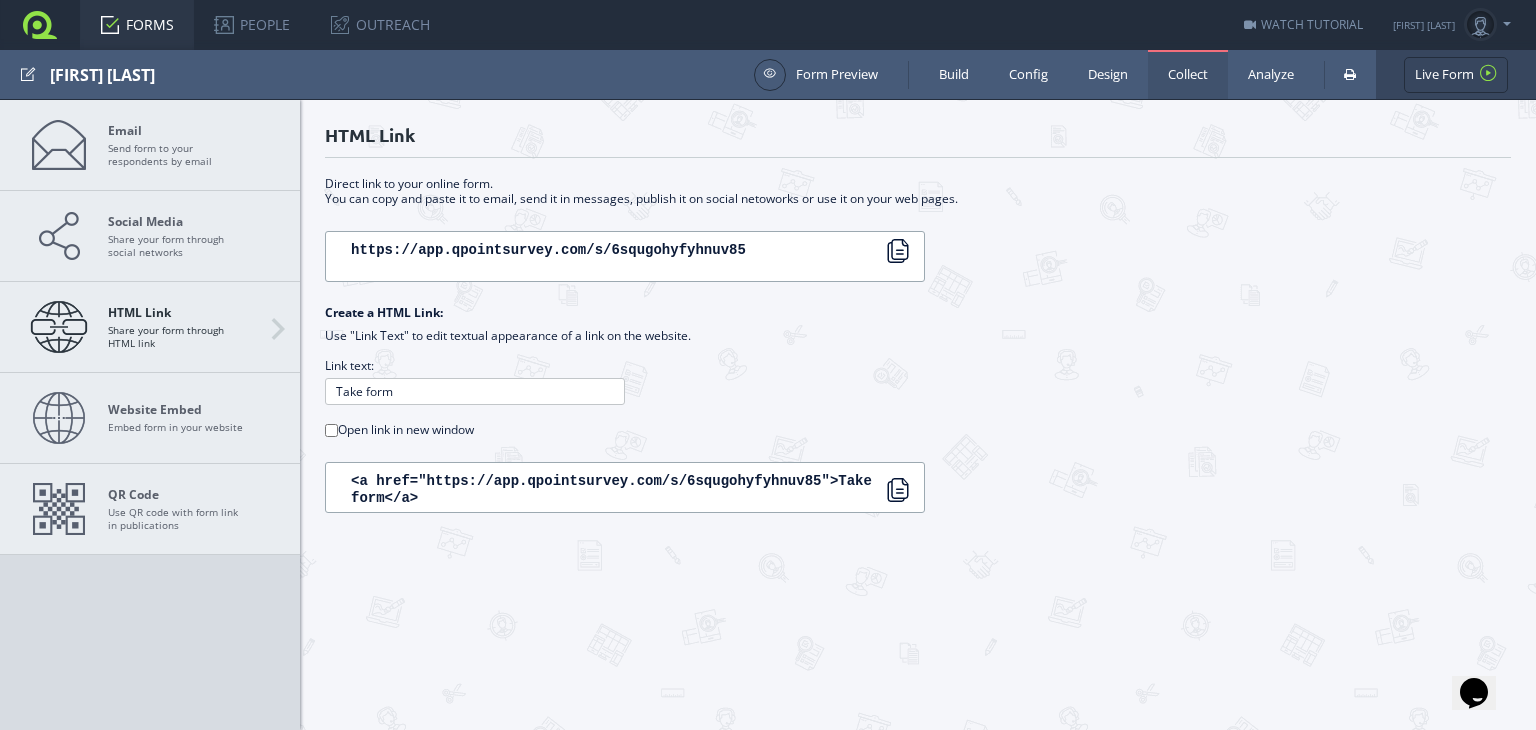 click on "FORMS" at bounding box center [137, 25] 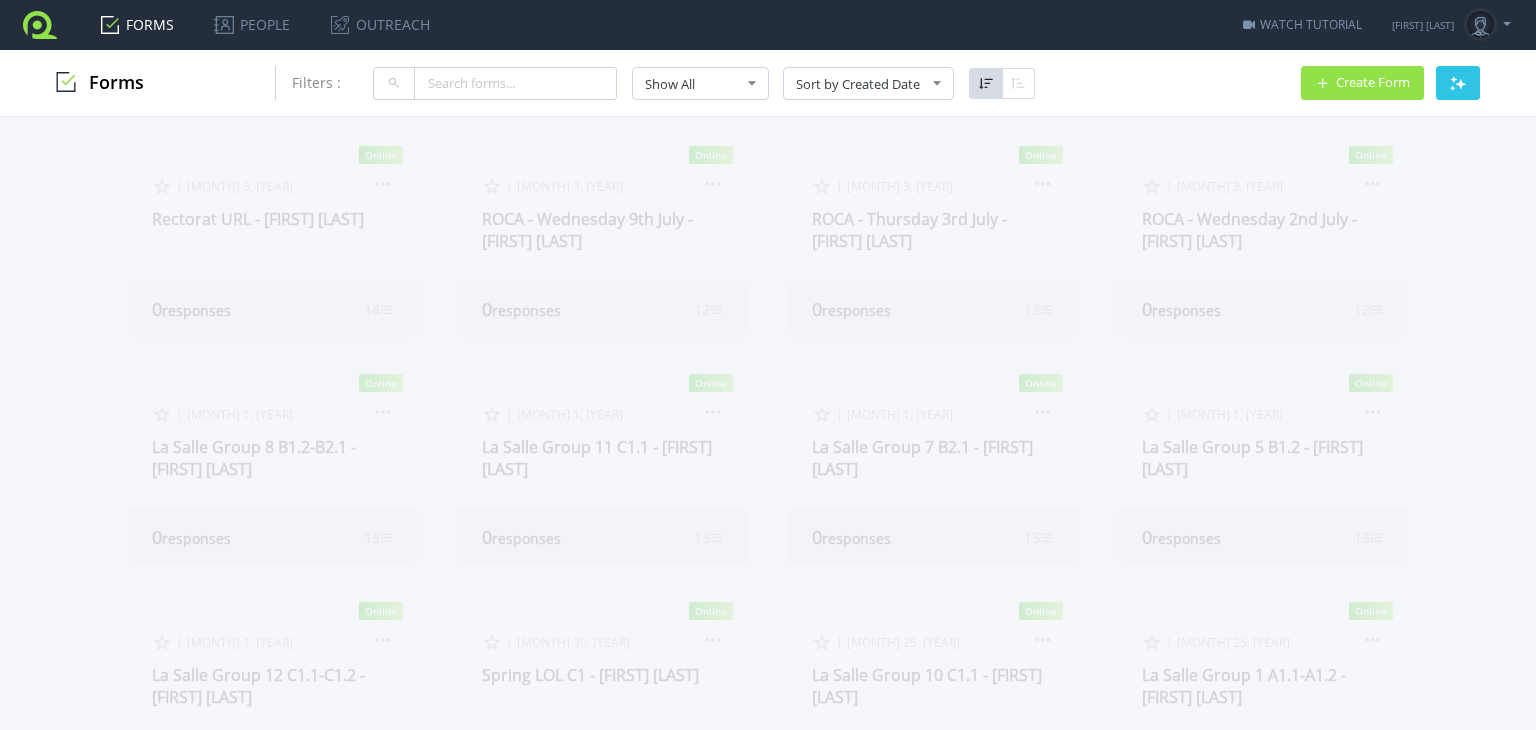 scroll, scrollTop: 0, scrollLeft: 0, axis: both 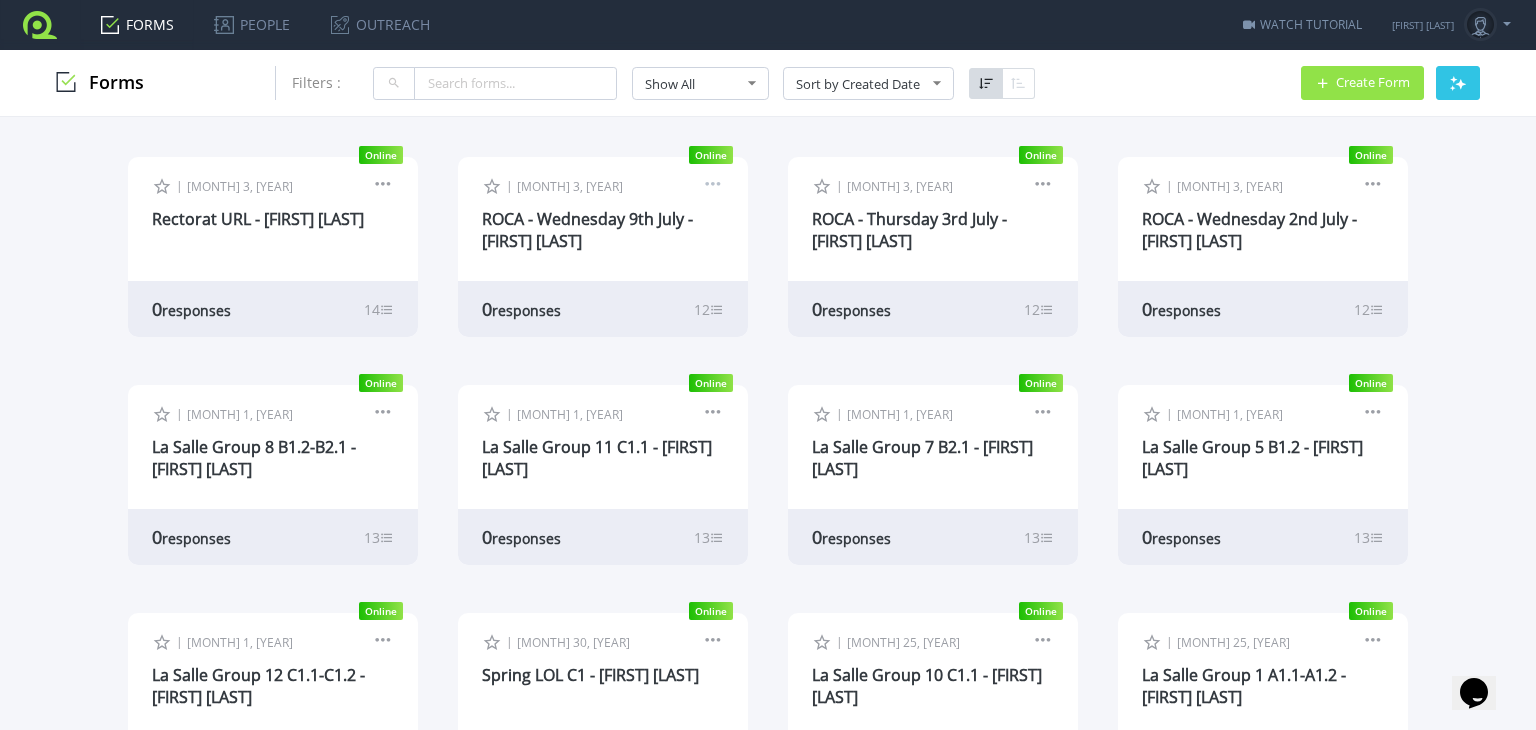 click at bounding box center [713, 187] 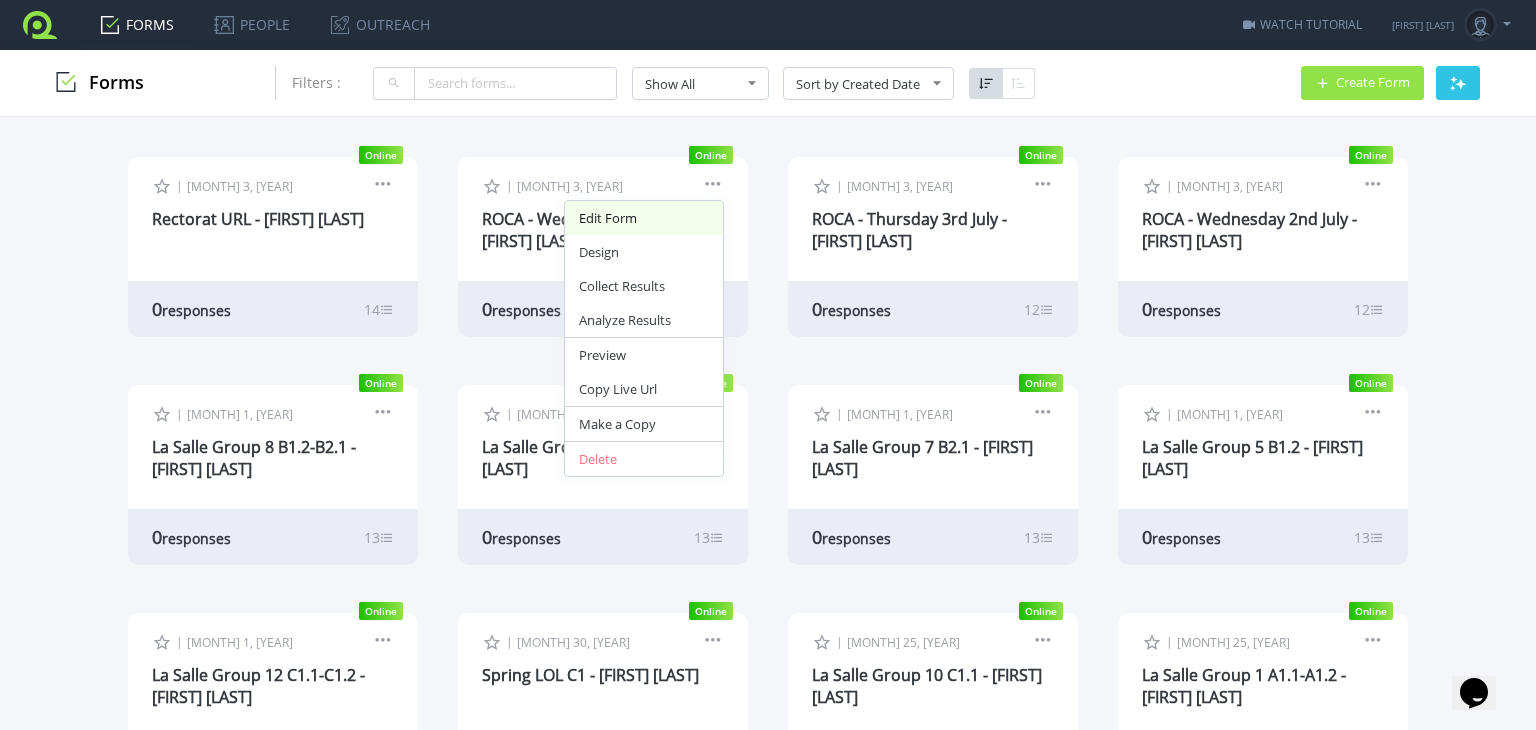 click on "Edit Form" at bounding box center (644, 218) 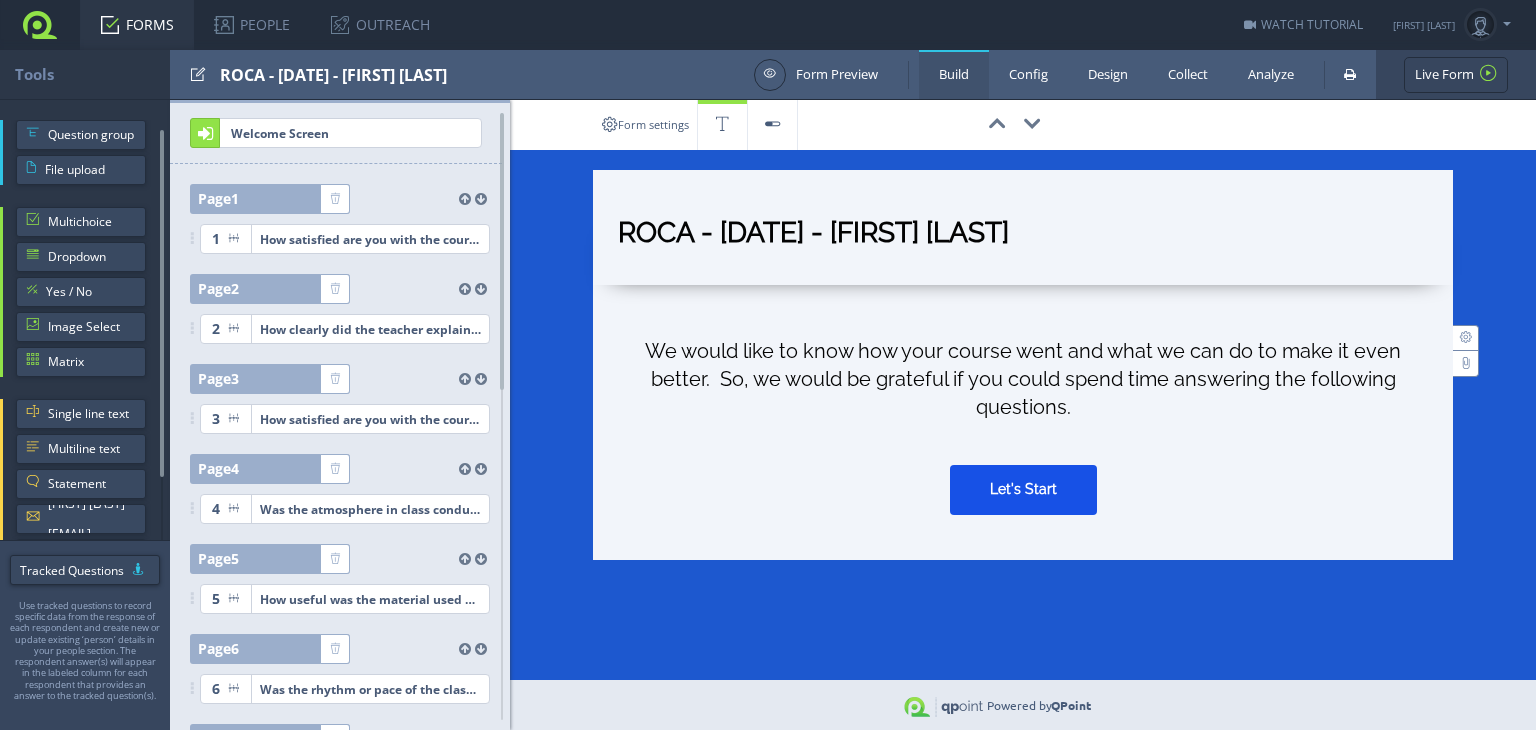 scroll, scrollTop: 0, scrollLeft: 0, axis: both 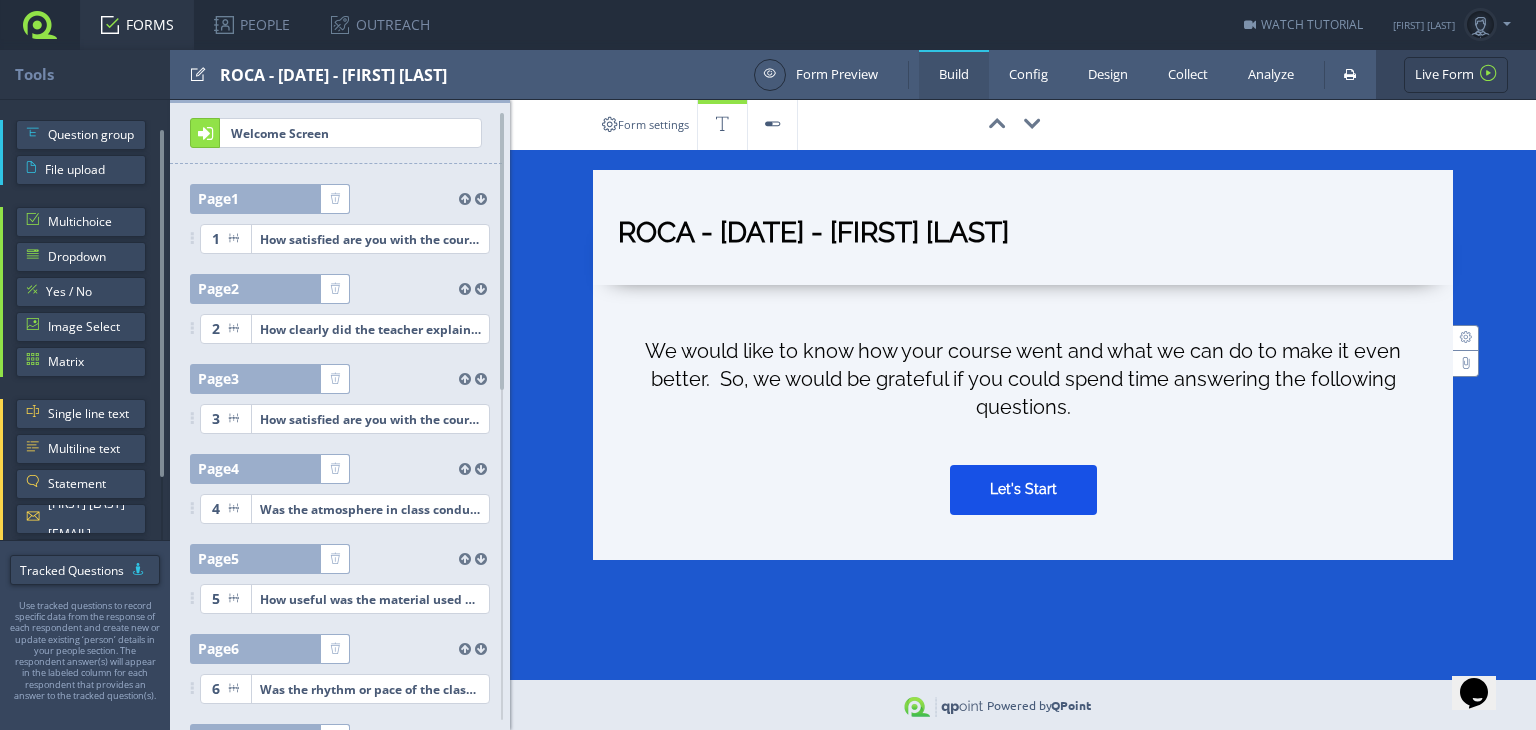 click on "ROCA - Wednesday 9th July - Caroline O'Leary" at bounding box center (1023, 237) 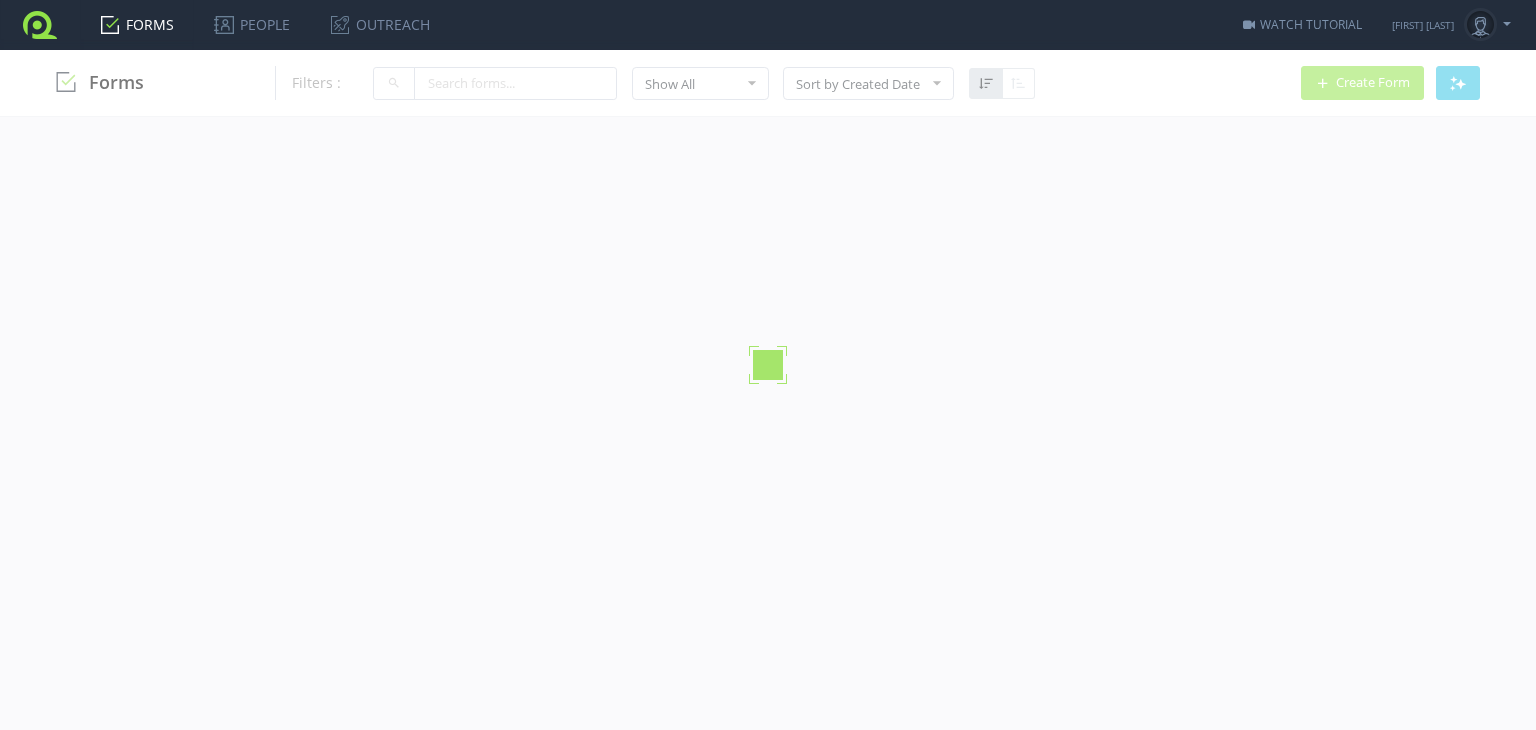 scroll, scrollTop: 0, scrollLeft: 0, axis: both 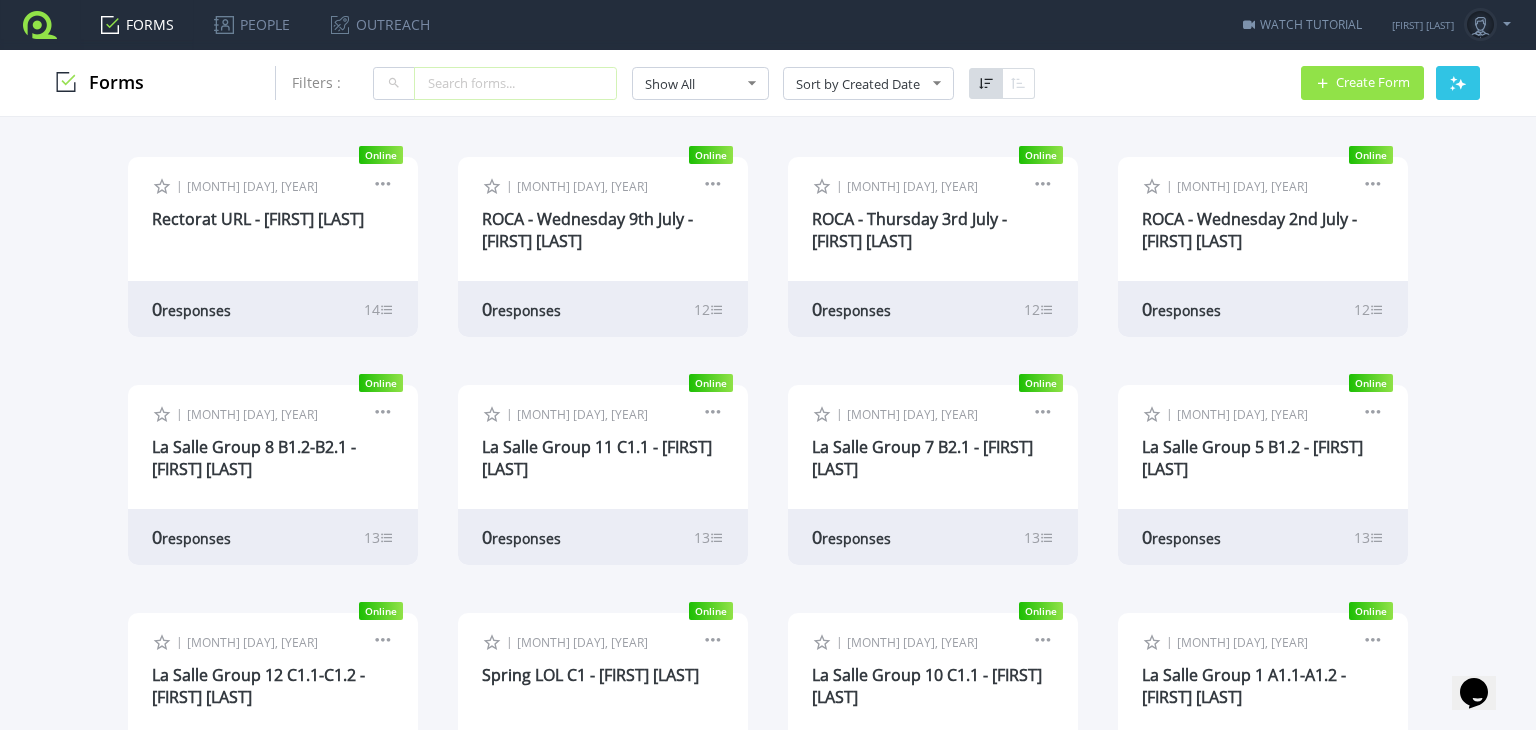 click at bounding box center [515, 83] 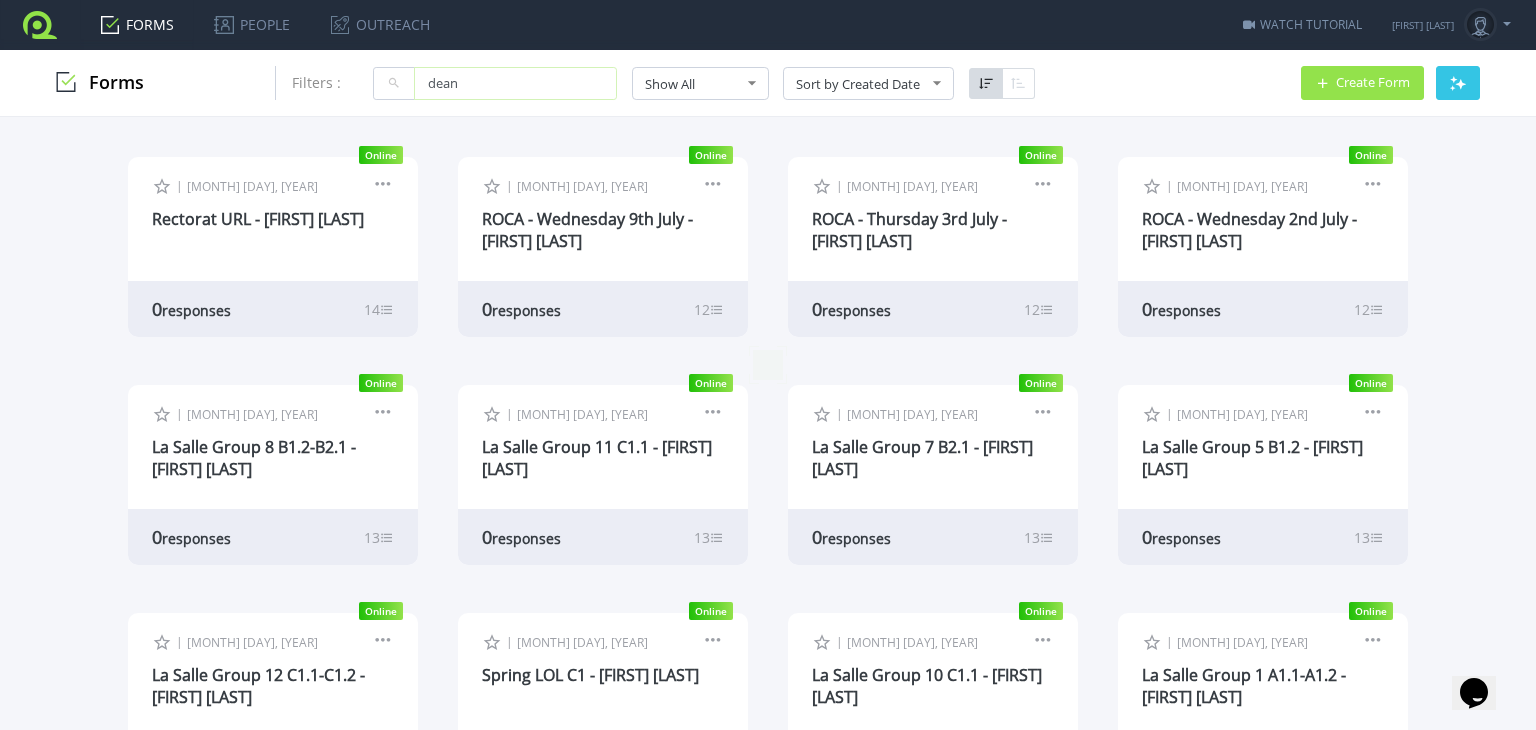 type on "dean" 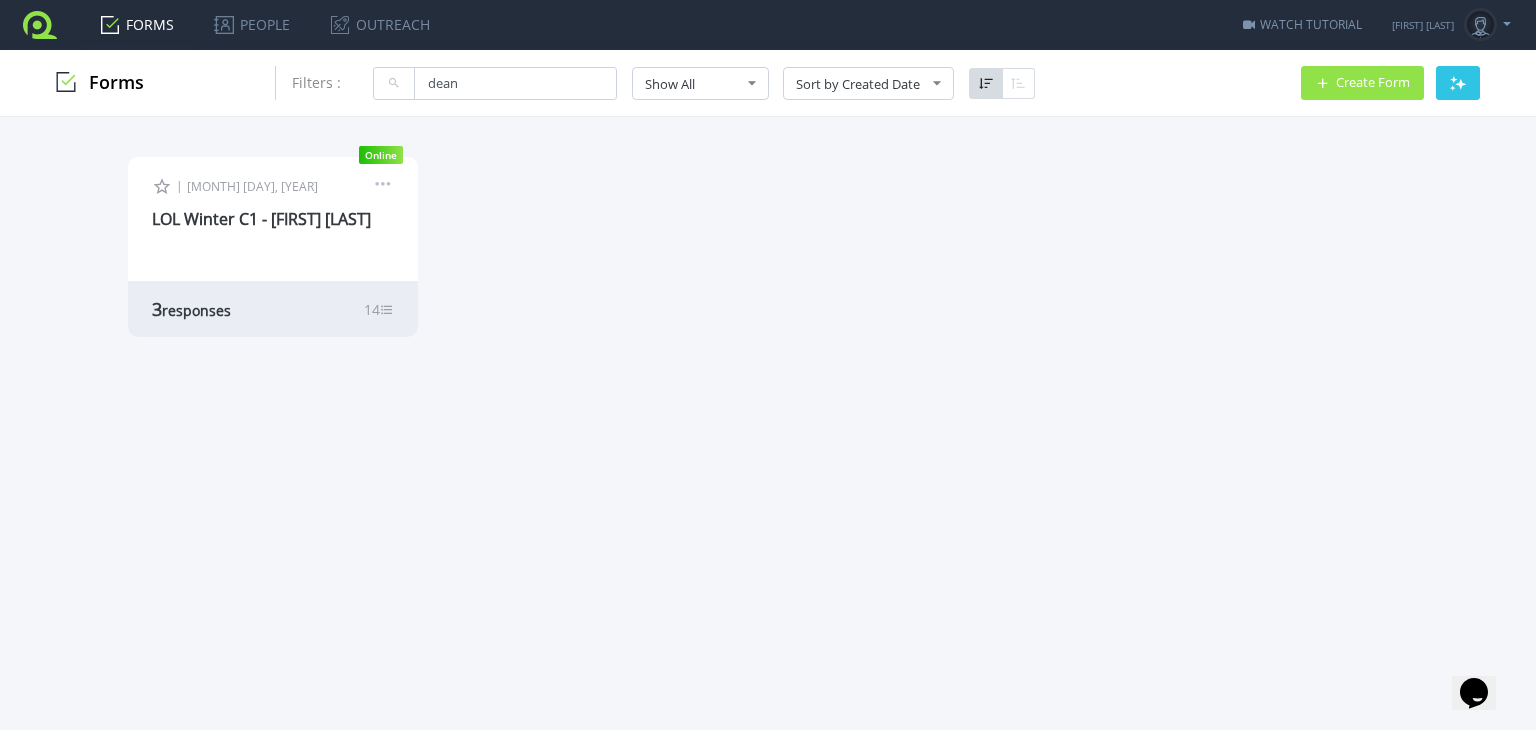 click at bounding box center [383, 187] 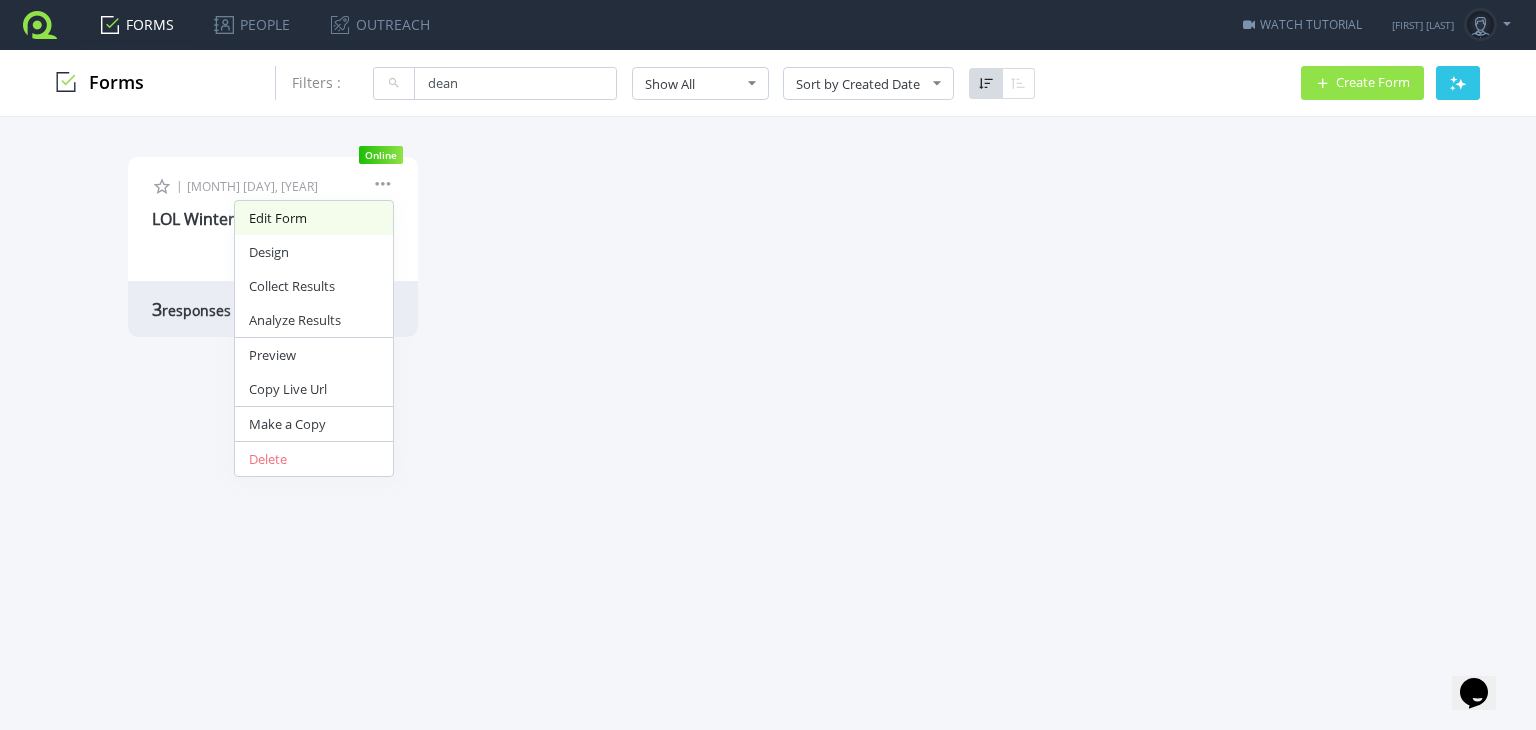 click on "Edit Form" at bounding box center (314, 218) 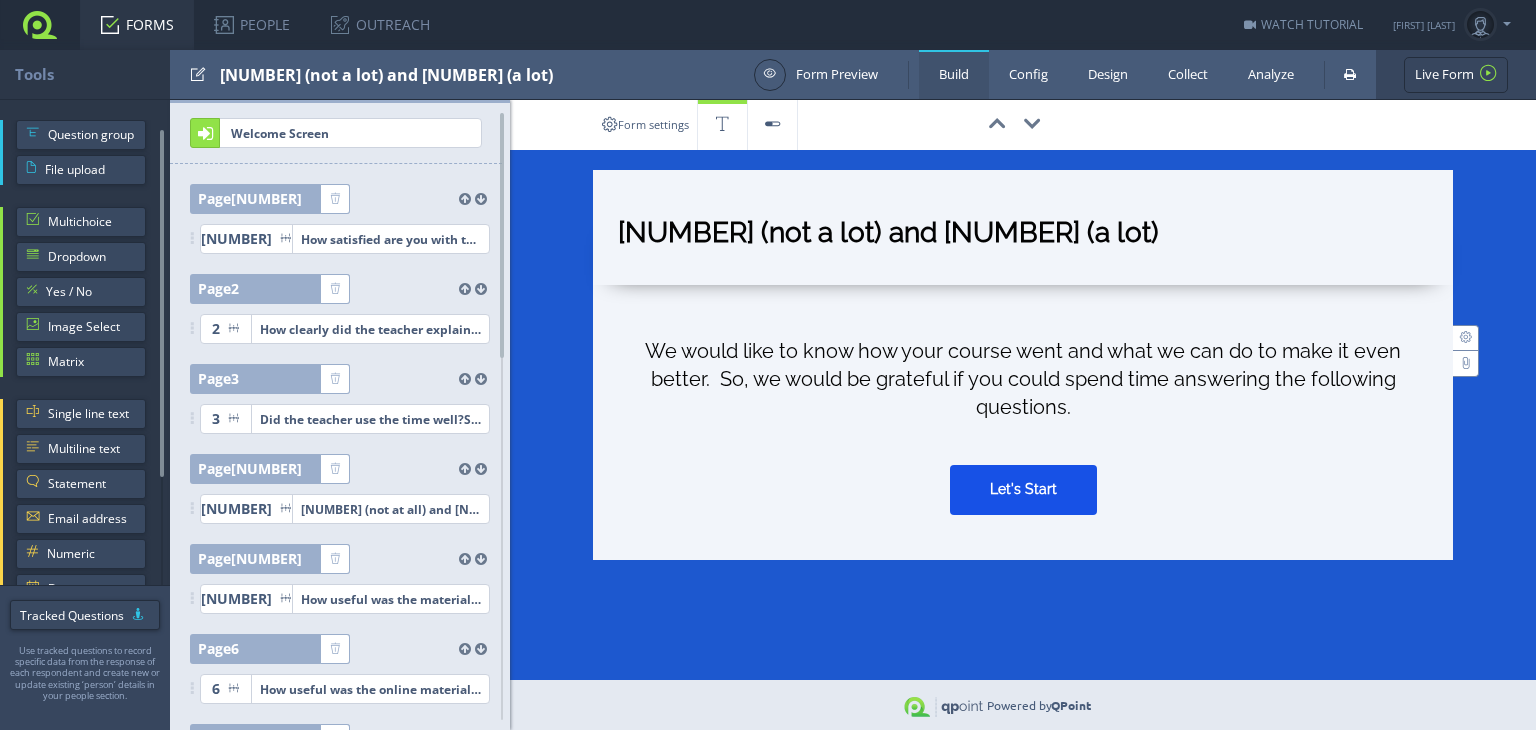 scroll, scrollTop: 0, scrollLeft: 0, axis: both 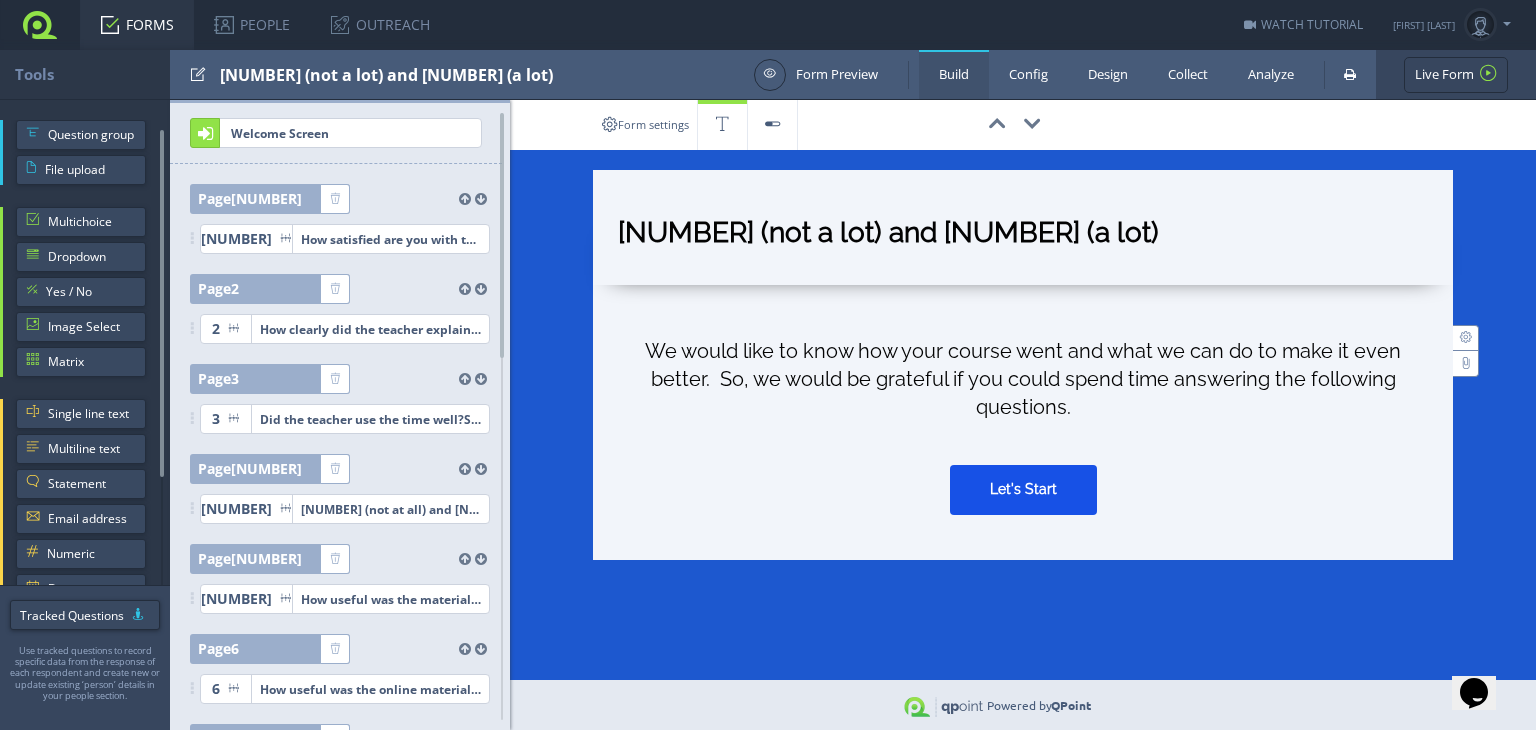 click on "[NUMBER] (not a lot) and [NUMBER] (a lot)" at bounding box center (1023, 237) 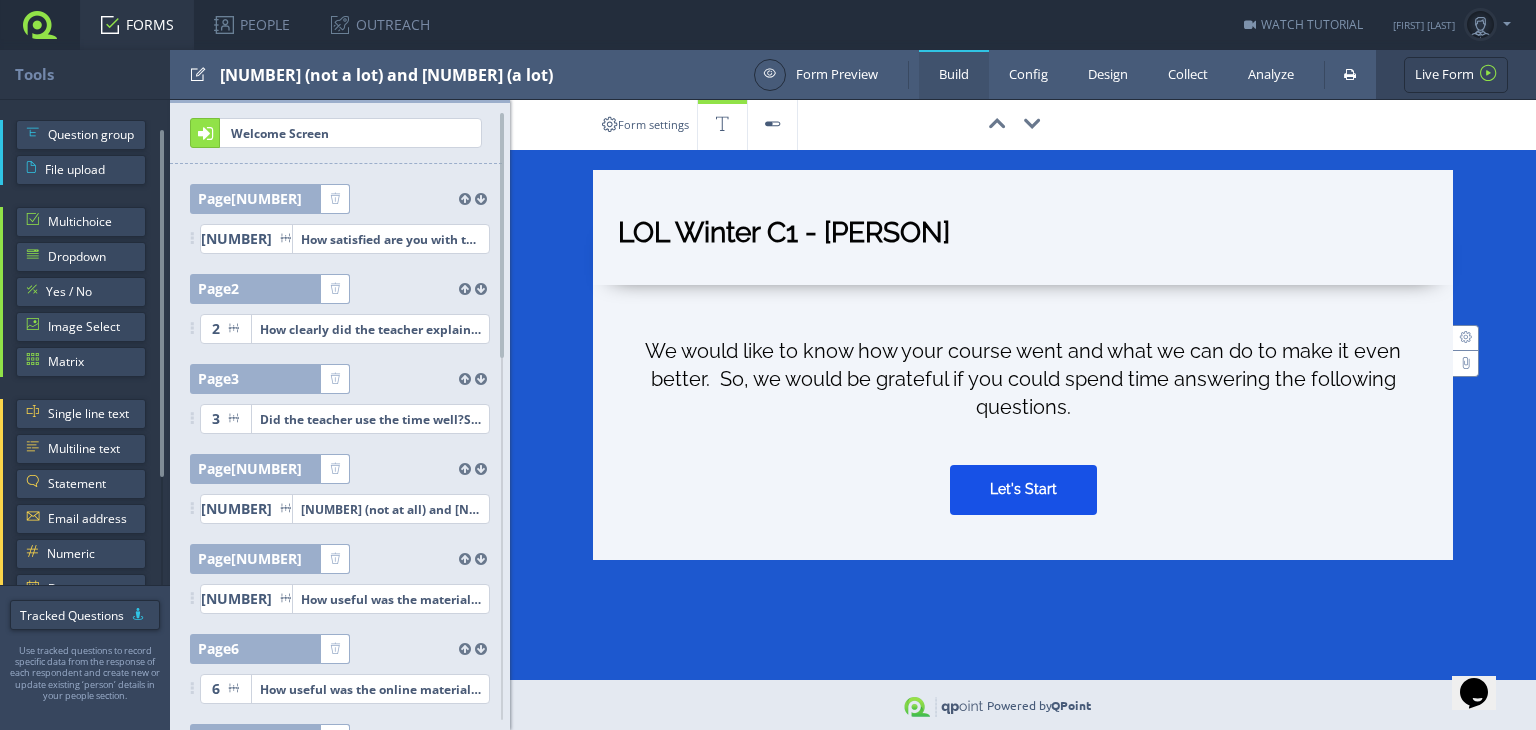 type on "LOL Winter C1 - [PERSON]" 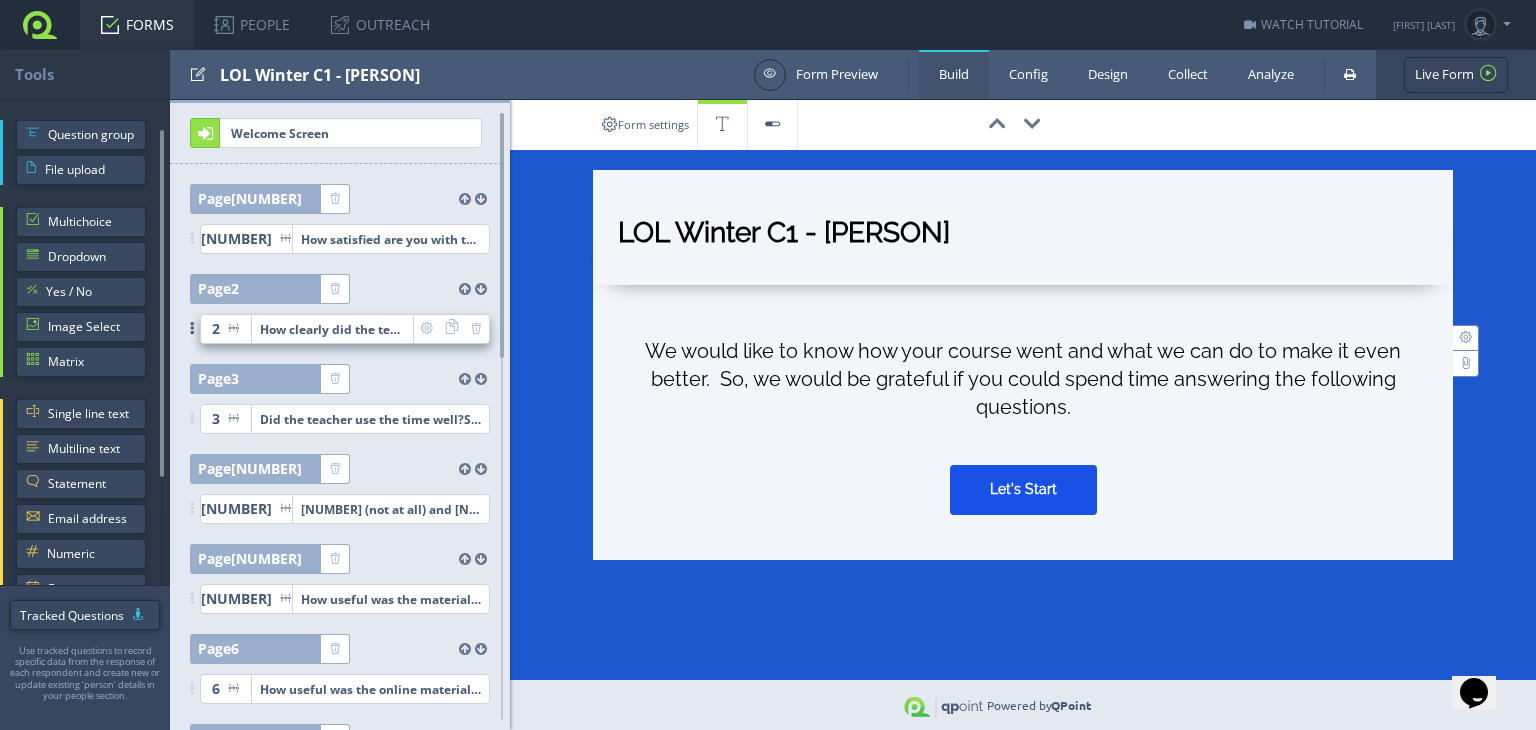click on "How clearly did the teacher explain things?Select a number between 1 (not at all clearly) and 5 (extremely clearly)" at bounding box center (391, 239) 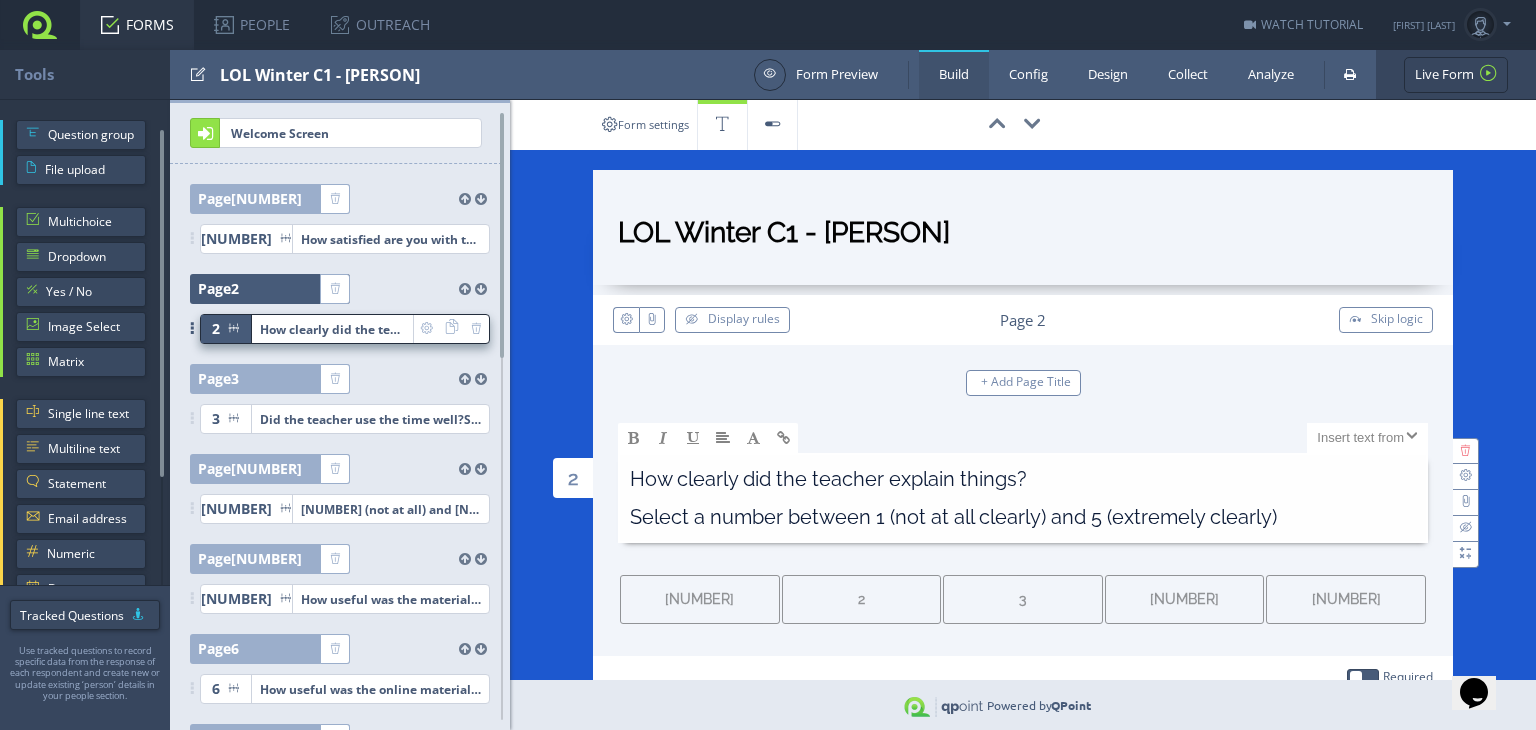 scroll, scrollTop: 148, scrollLeft: 0, axis: vertical 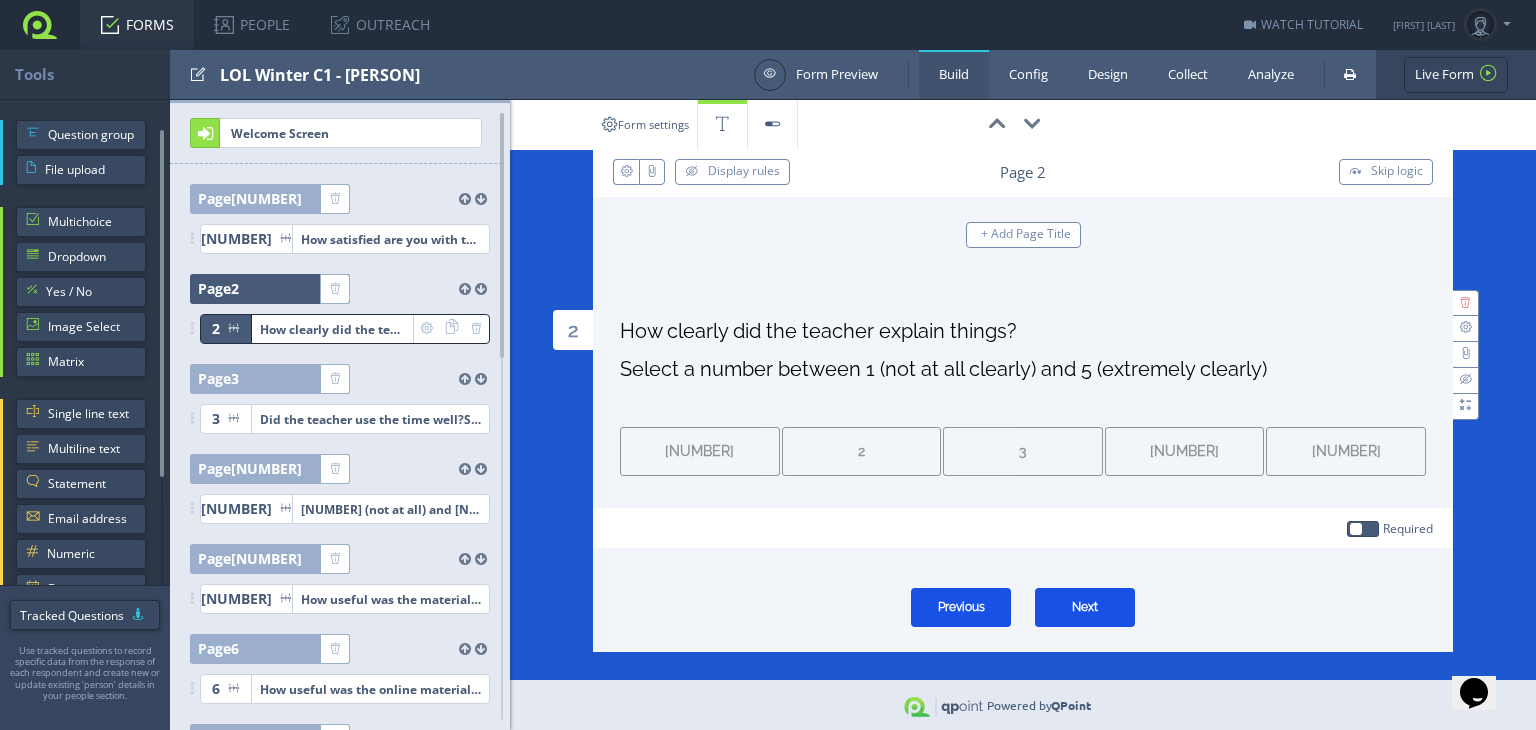 click on "FORMS" at bounding box center (137, 25) 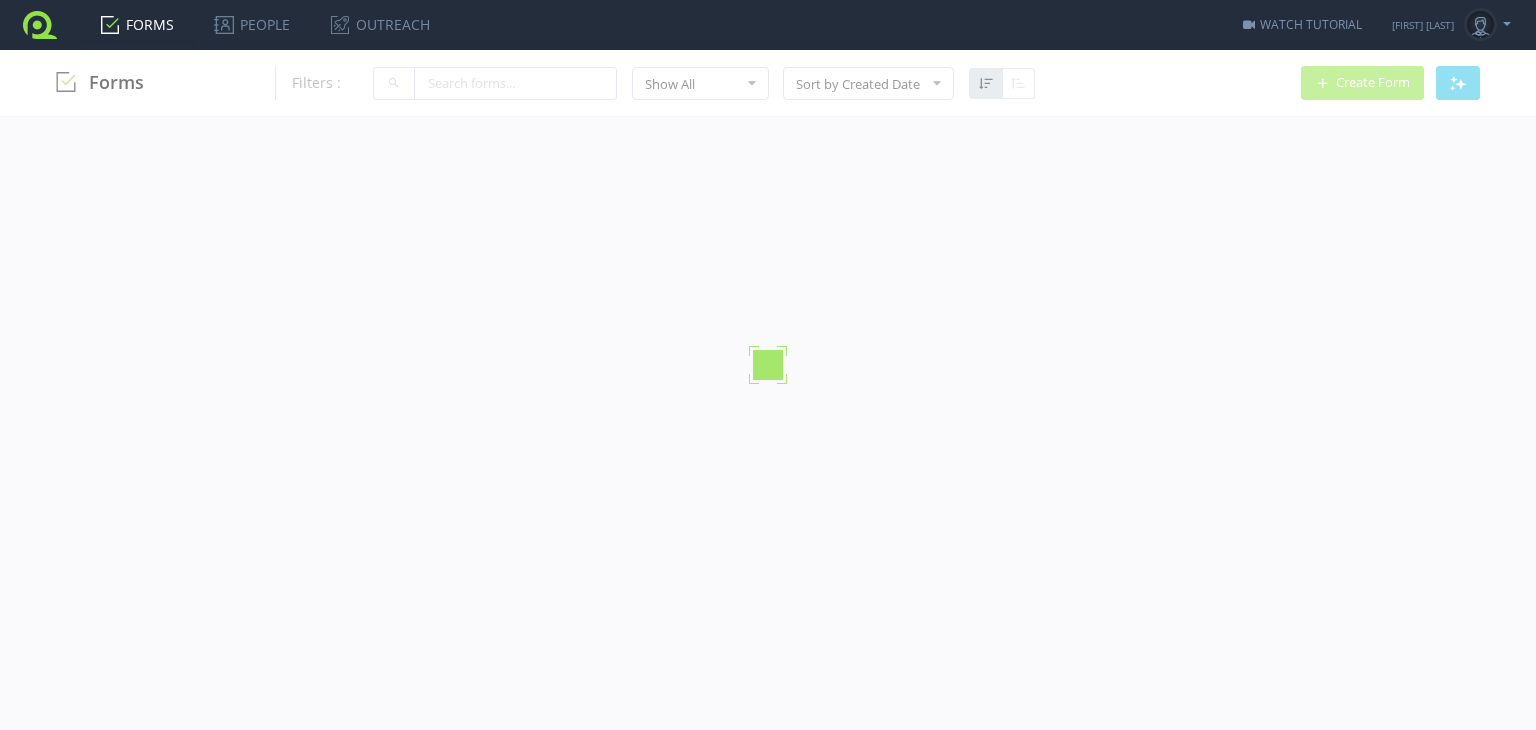 scroll, scrollTop: 0, scrollLeft: 0, axis: both 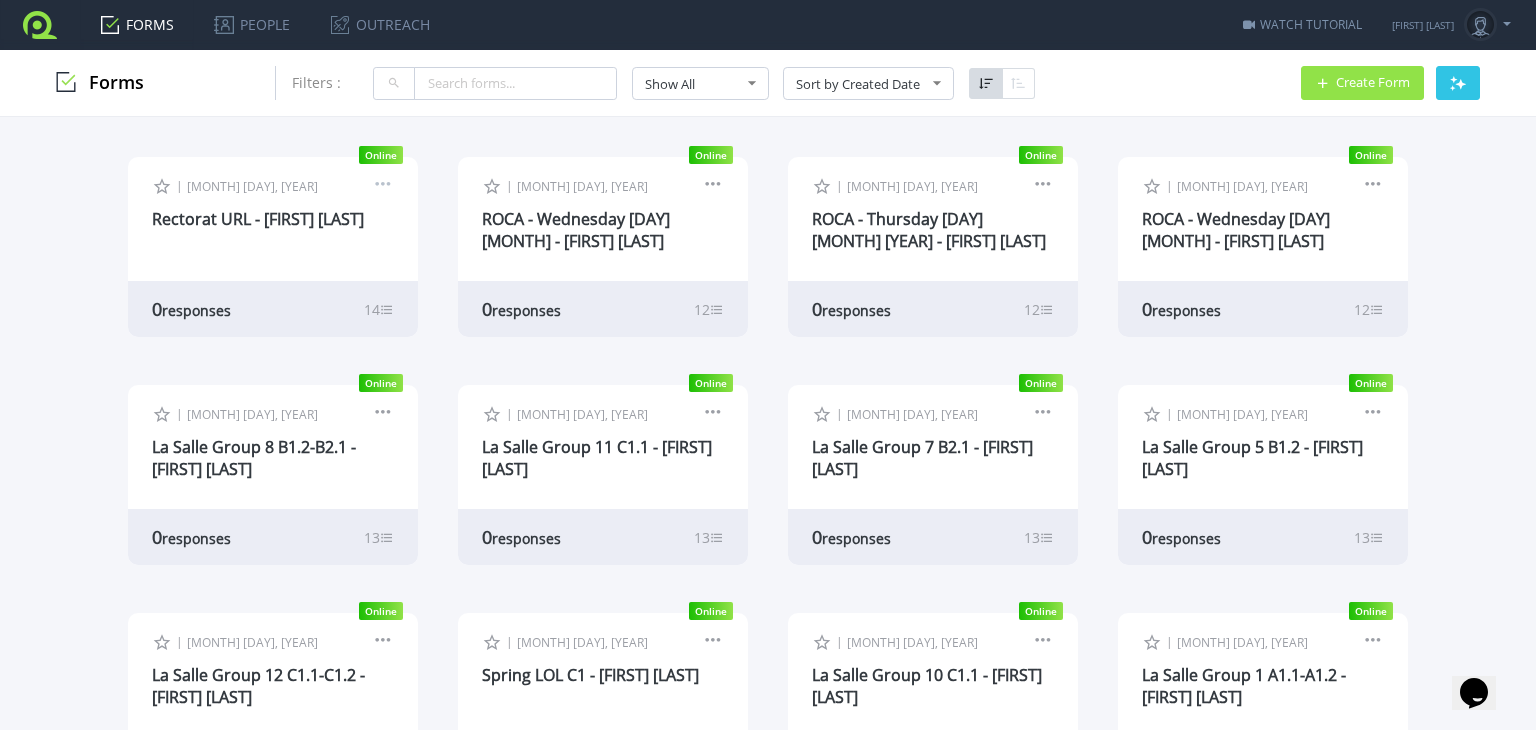 click at bounding box center [383, 187] 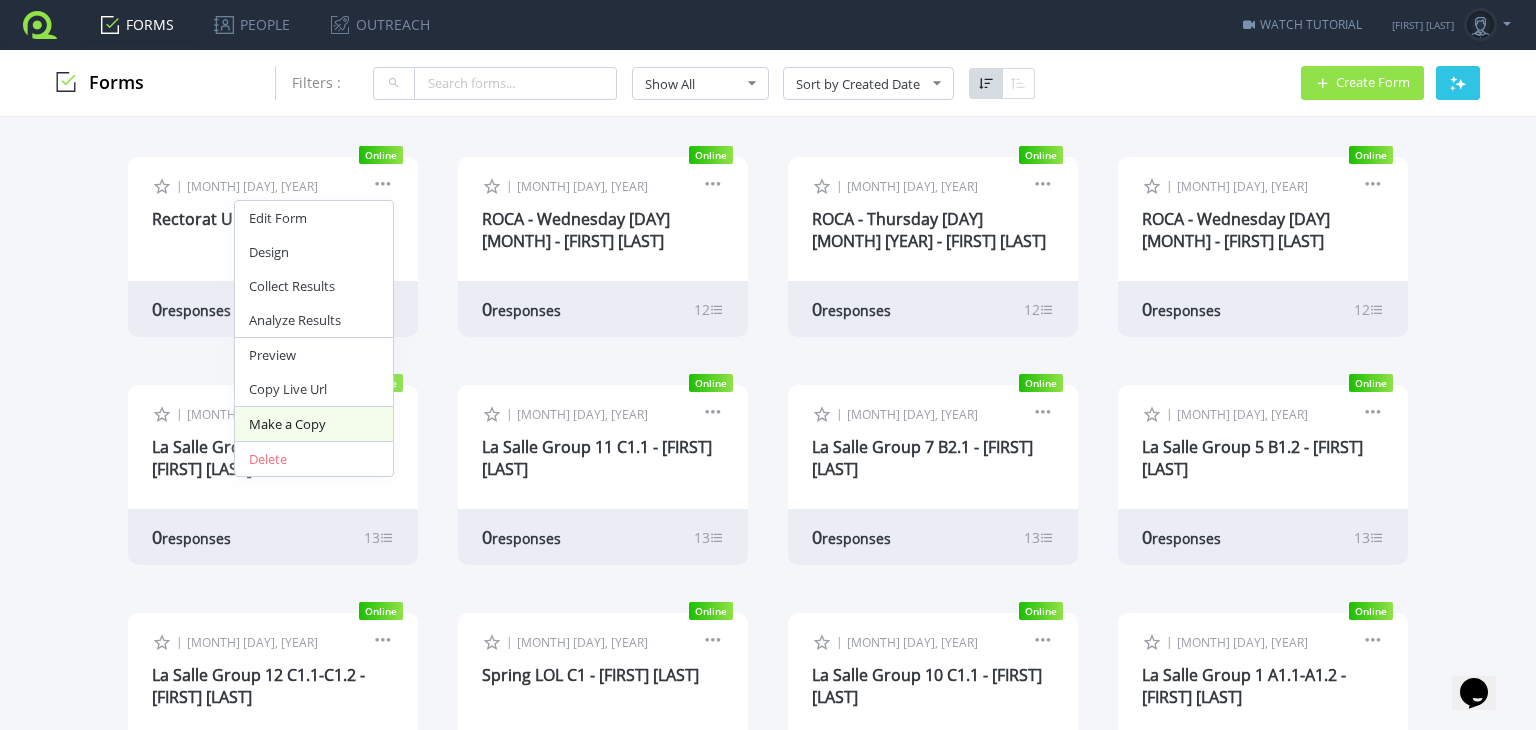 click on "Make a Copy" at bounding box center (314, 424) 